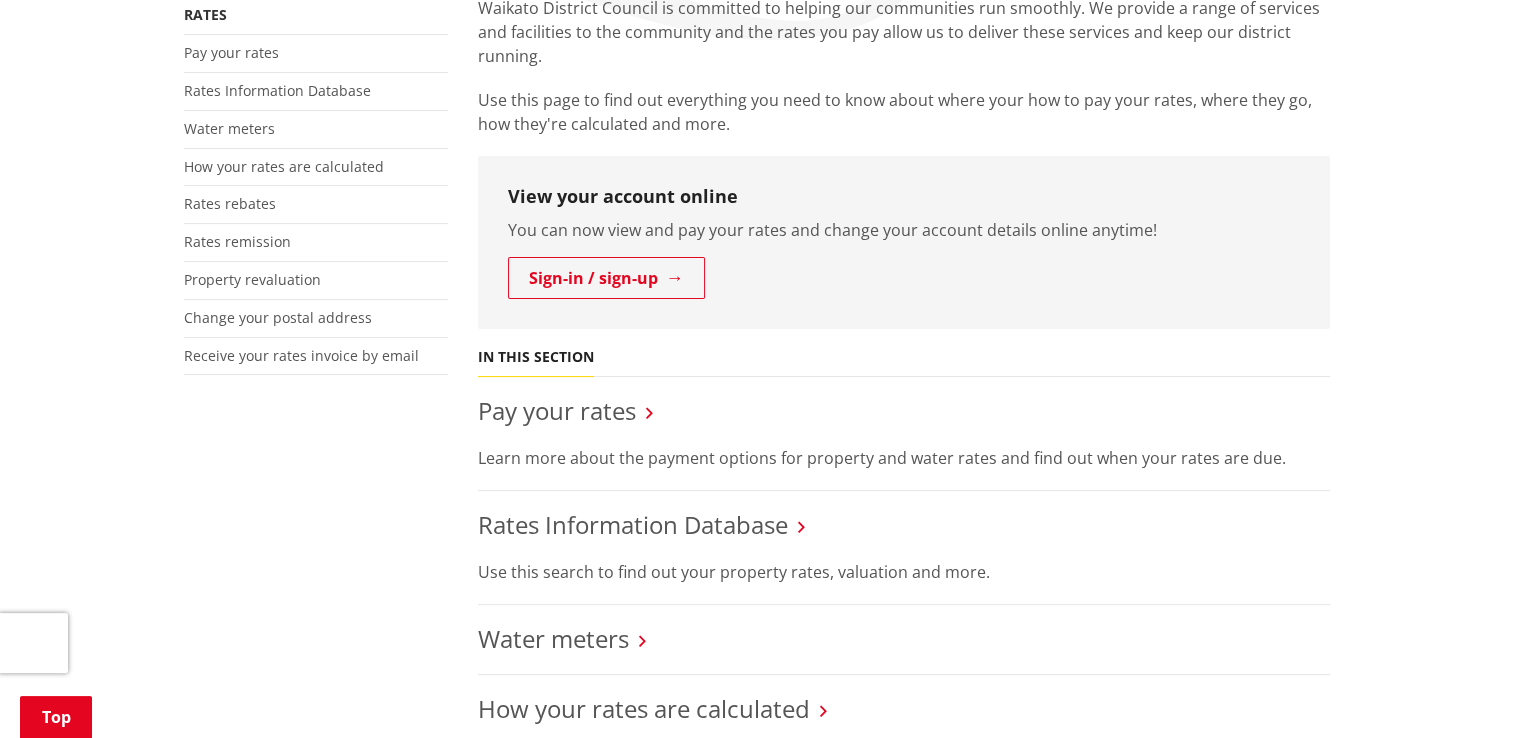 scroll, scrollTop: 200, scrollLeft: 0, axis: vertical 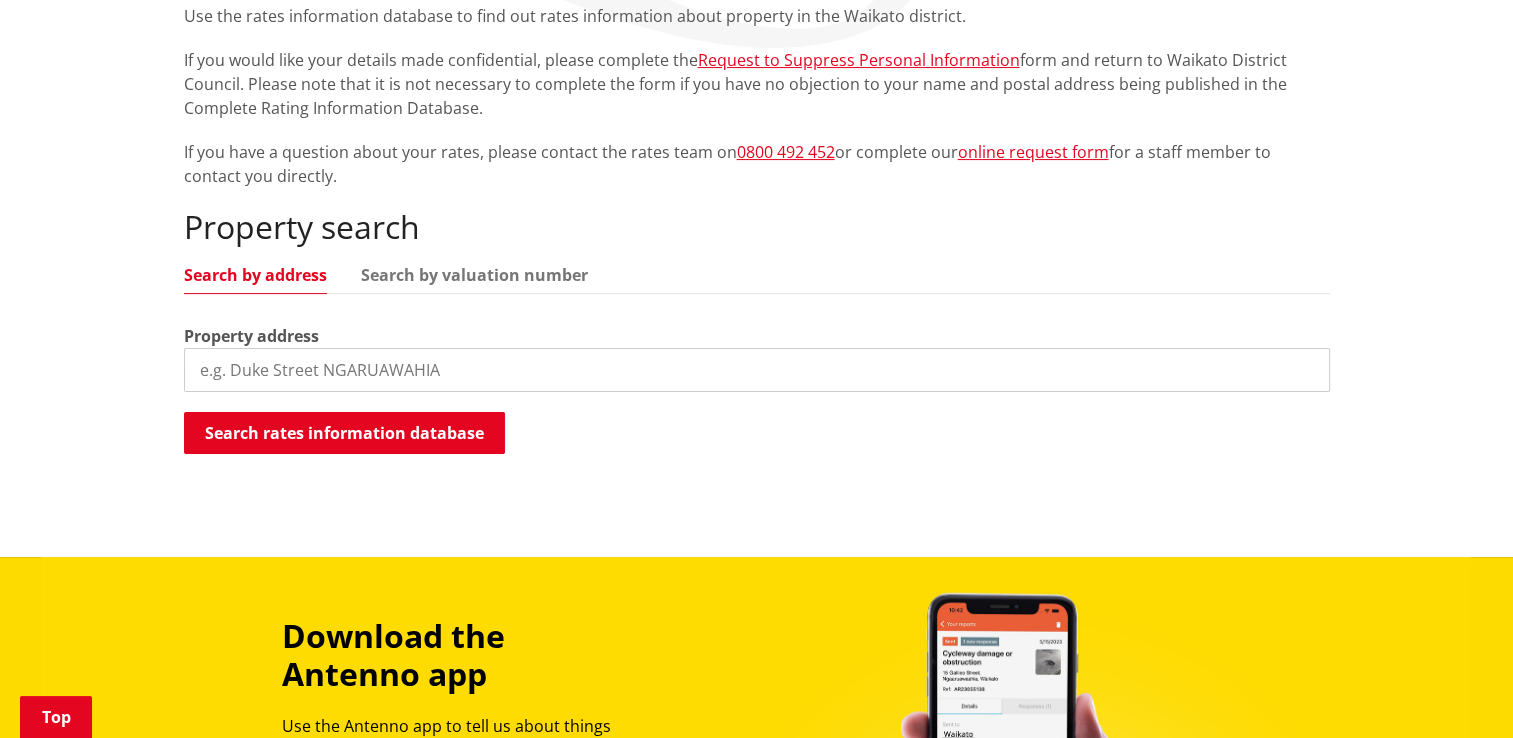 click at bounding box center [757, 370] 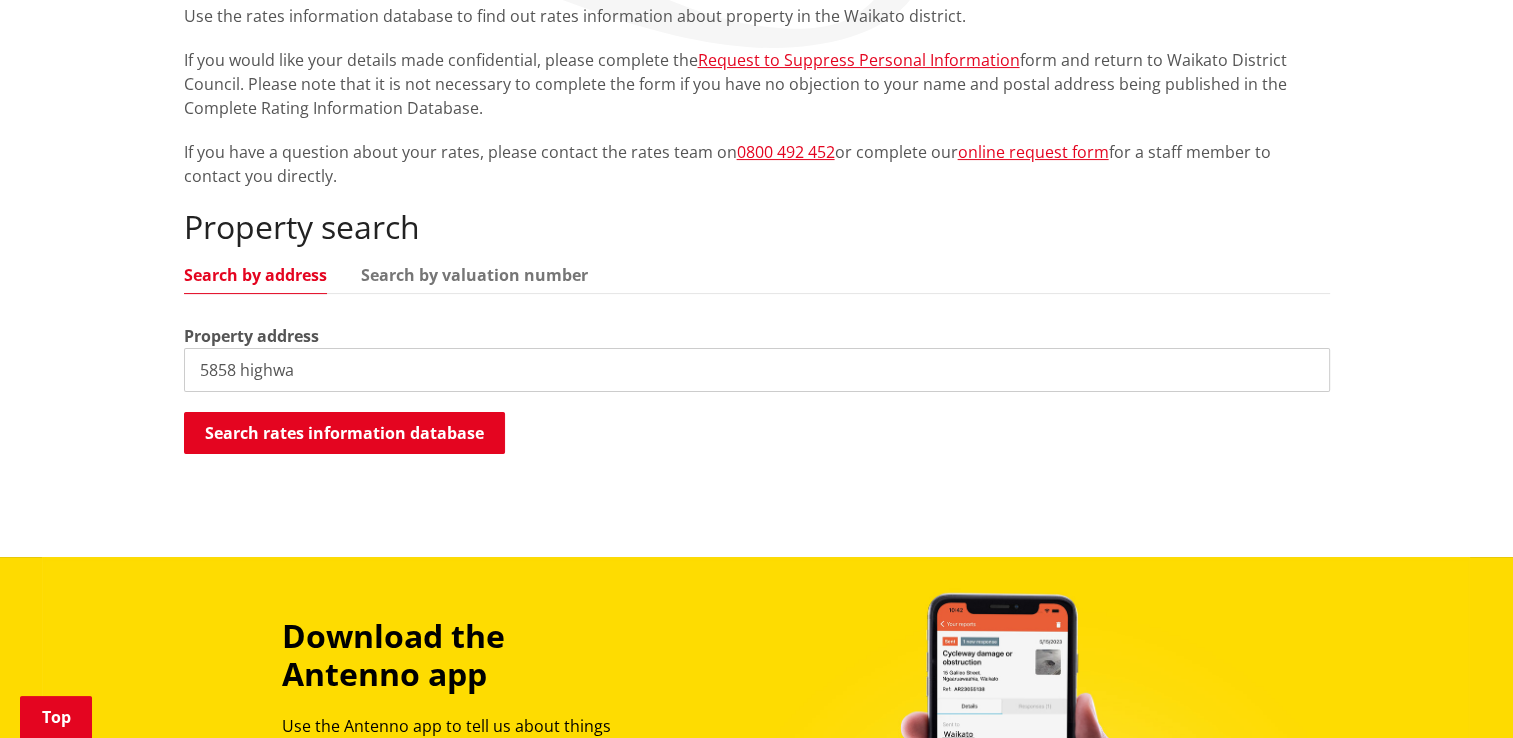 scroll, scrollTop: 300, scrollLeft: 0, axis: vertical 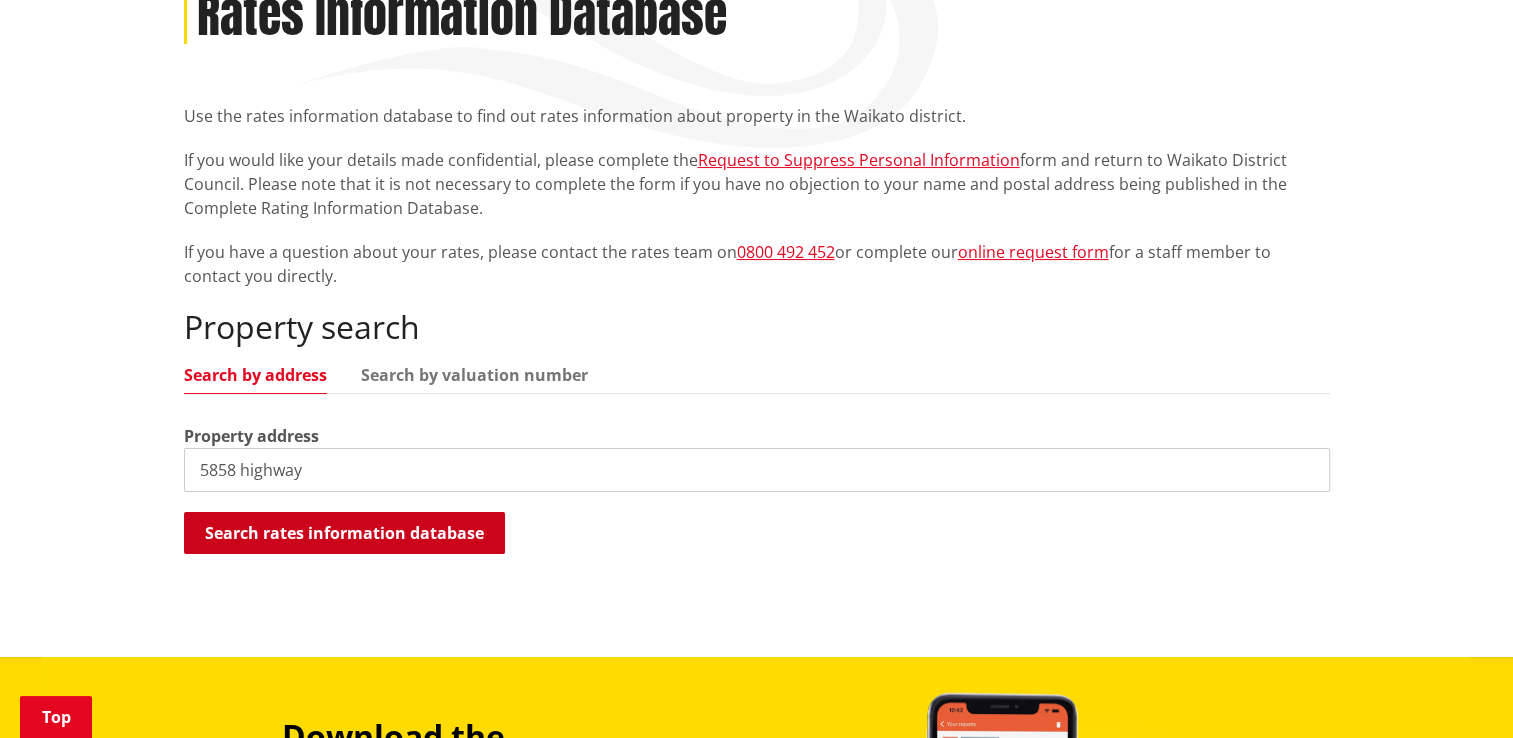 type on "5858 highway" 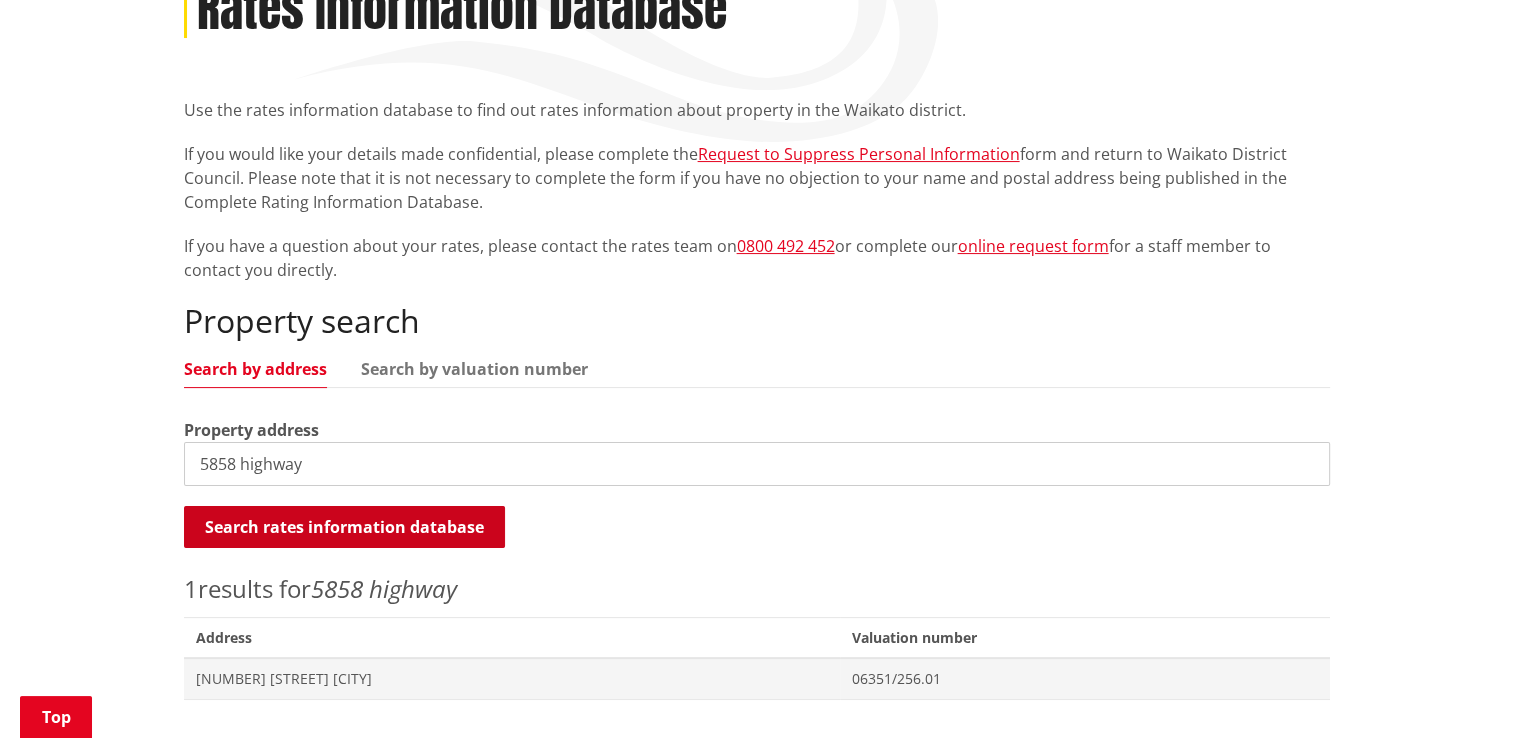 scroll, scrollTop: 400, scrollLeft: 0, axis: vertical 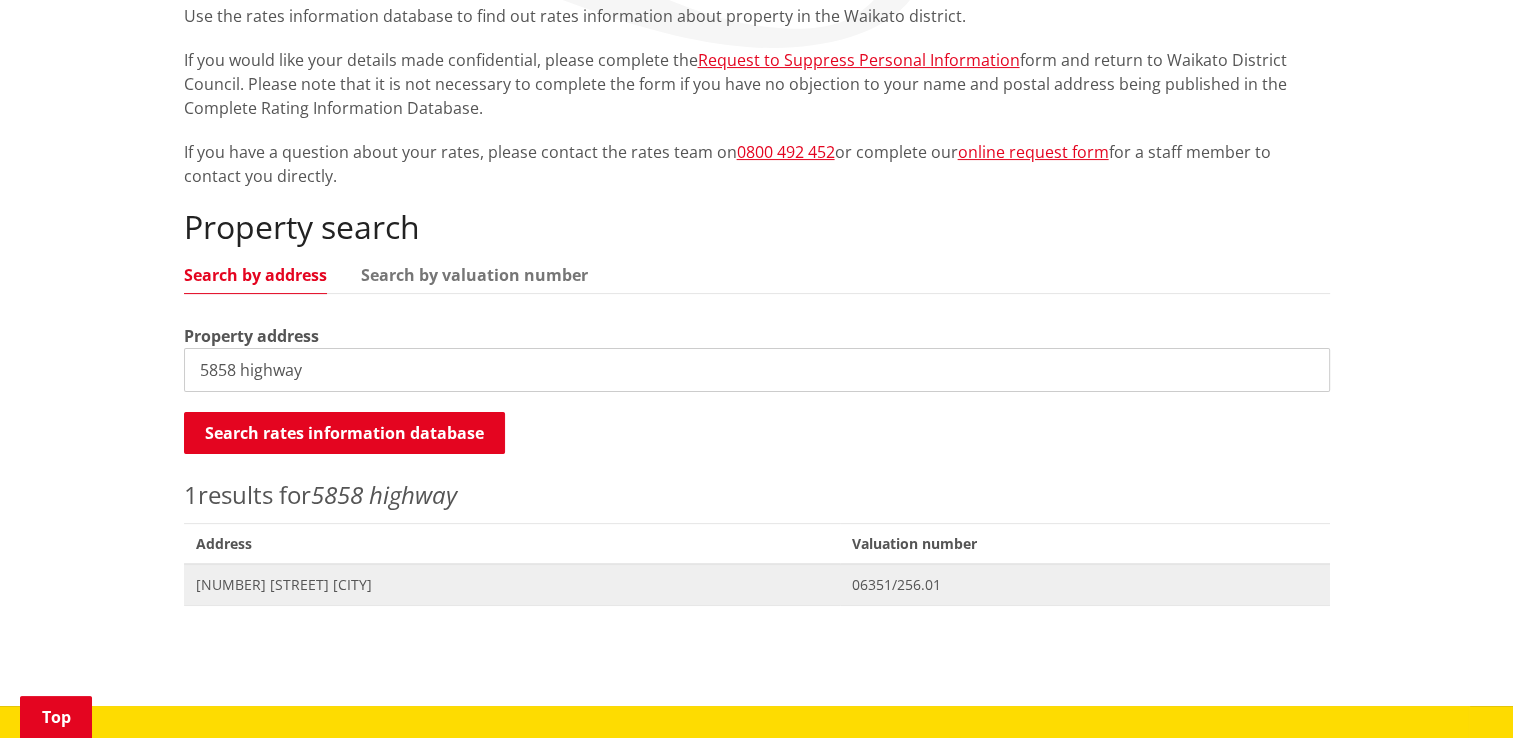 click on "[NUMBER] [STREET] [CITY]" at bounding box center (512, 585) 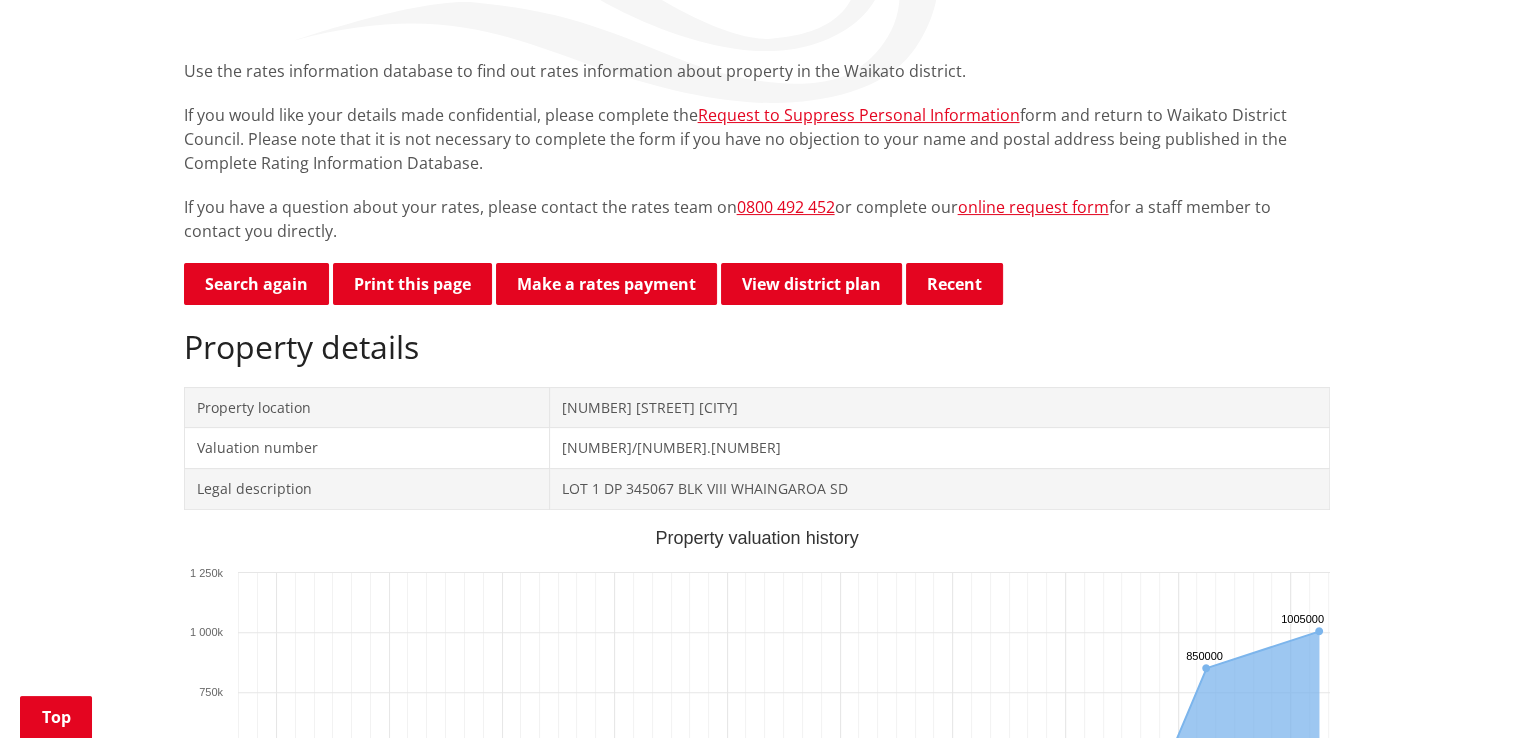 scroll, scrollTop: 200, scrollLeft: 0, axis: vertical 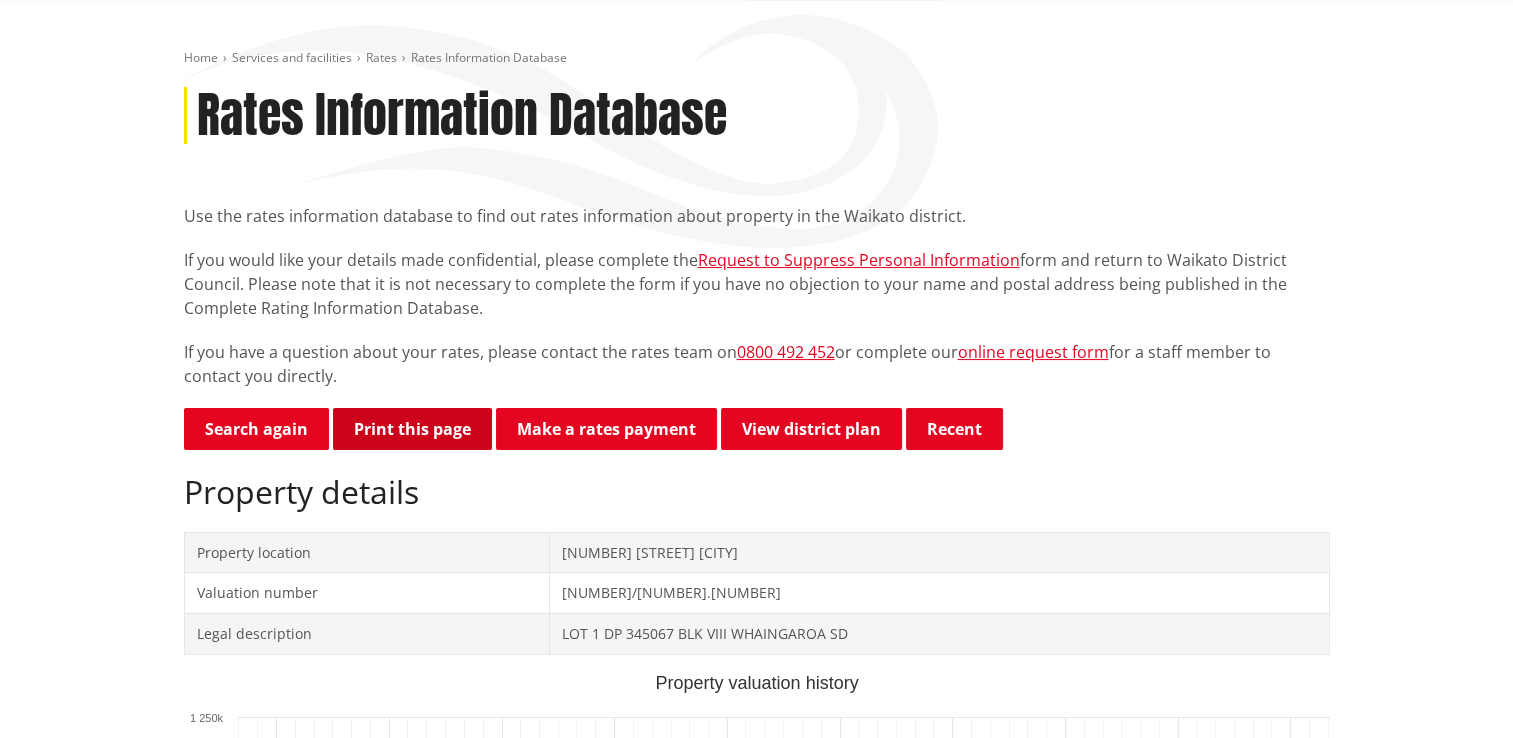 click on "Print this page" at bounding box center (412, 429) 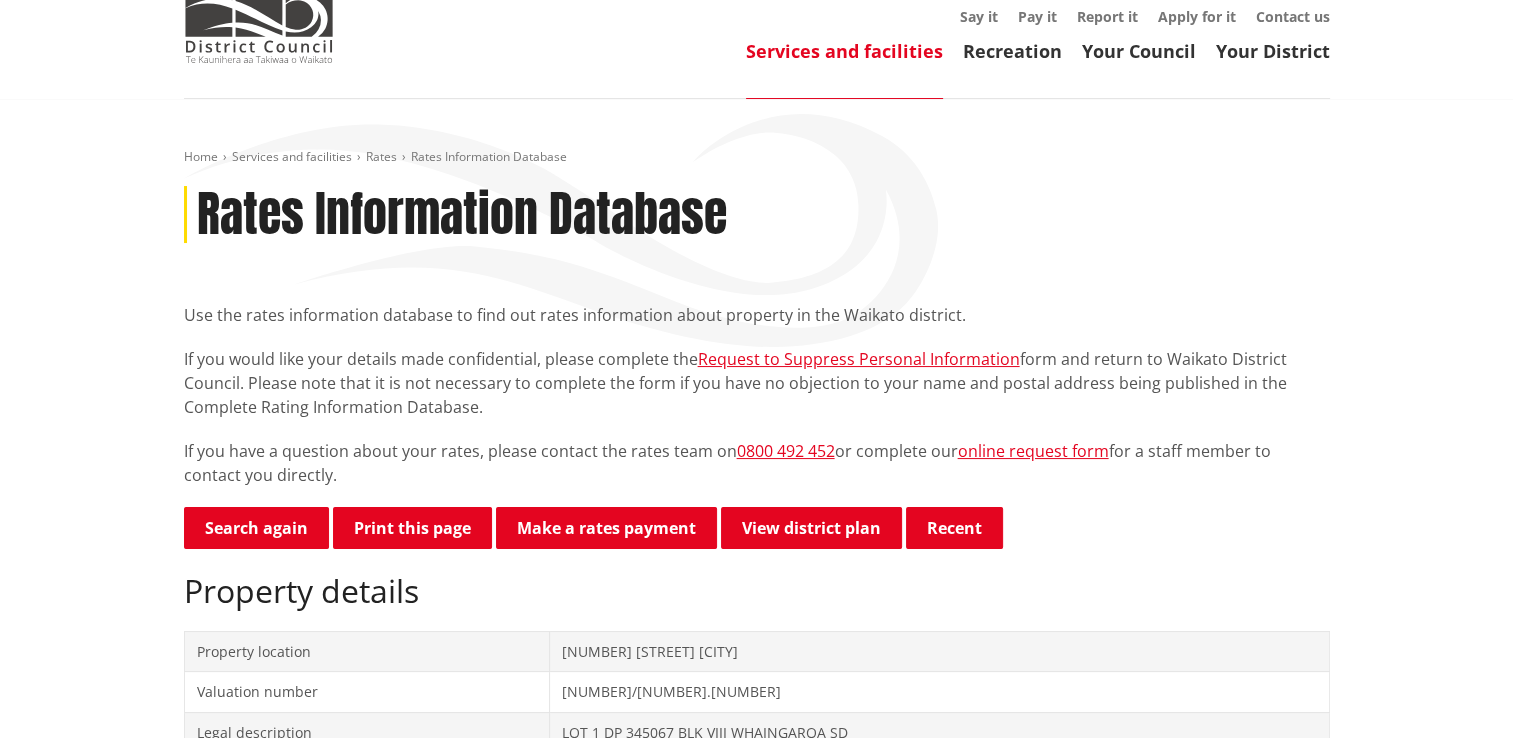 scroll, scrollTop: 100, scrollLeft: 0, axis: vertical 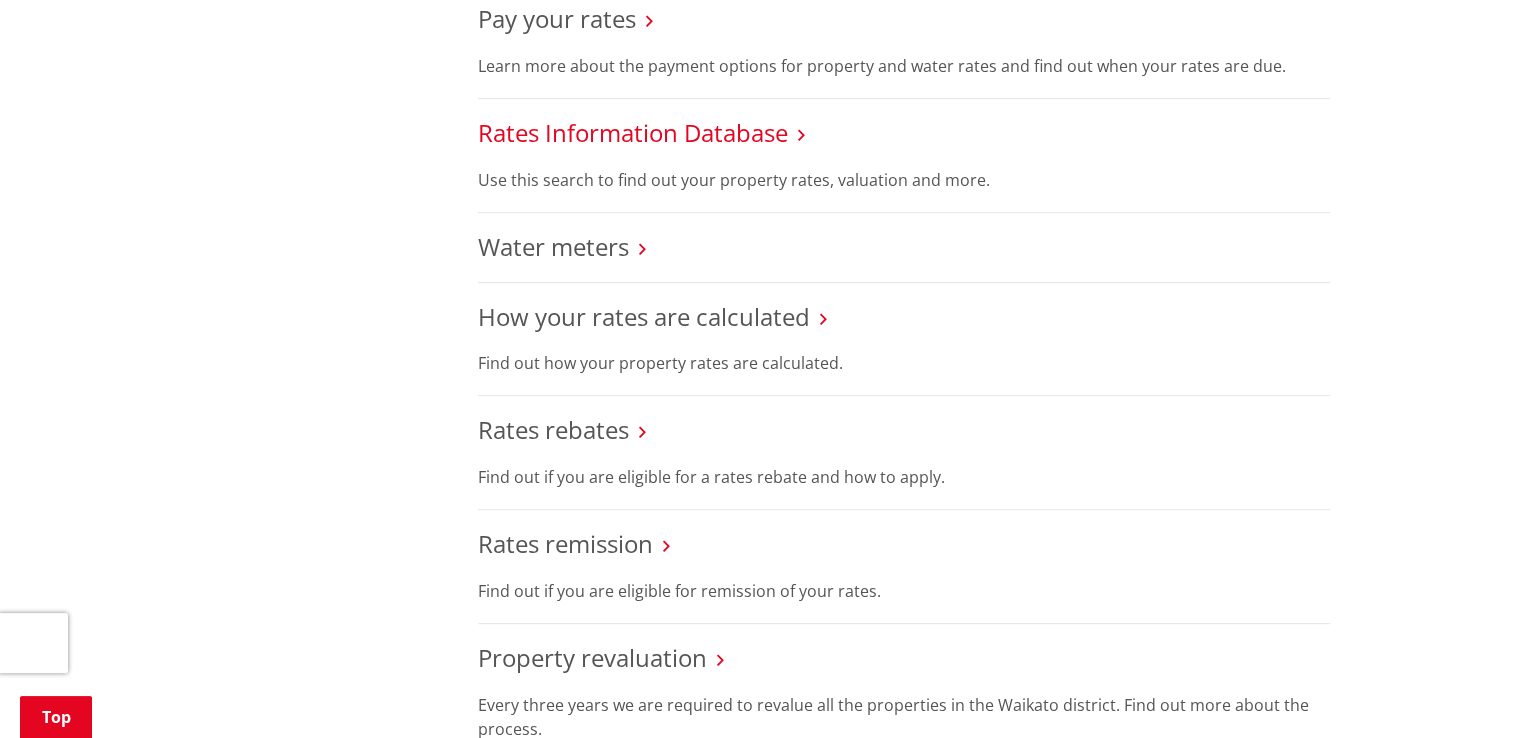 click on "Rates Information Database" at bounding box center (633, 132) 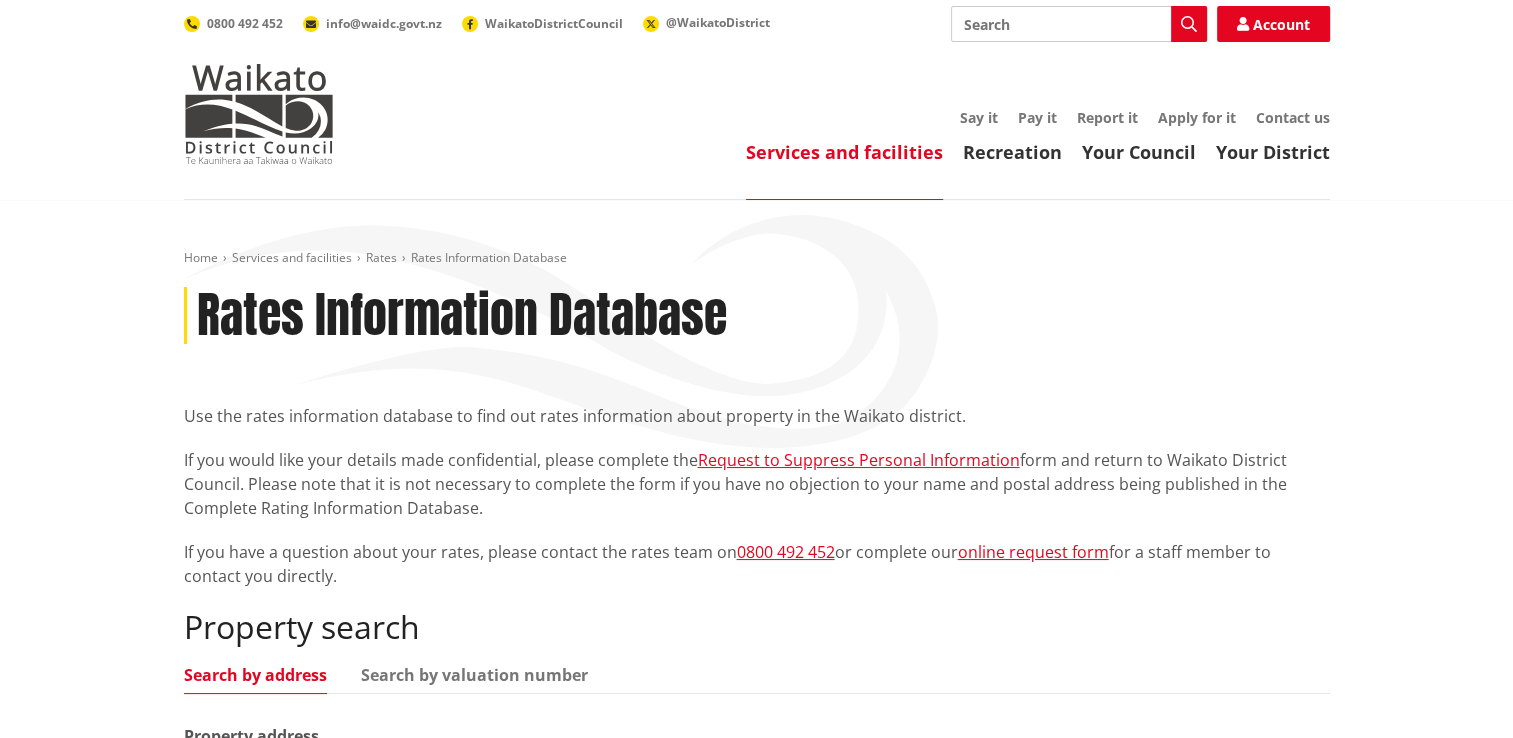 scroll, scrollTop: 200, scrollLeft: 0, axis: vertical 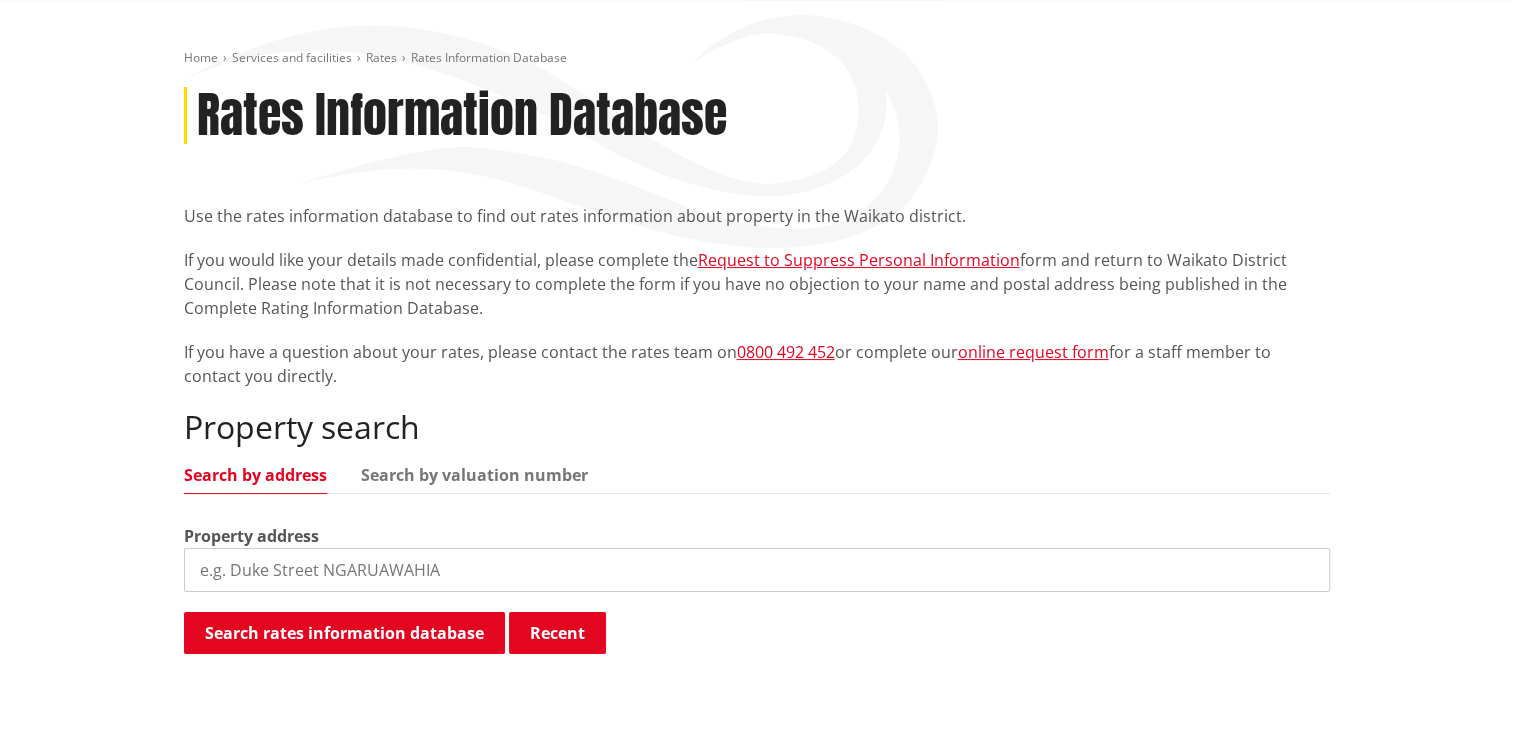 click at bounding box center (757, 570) 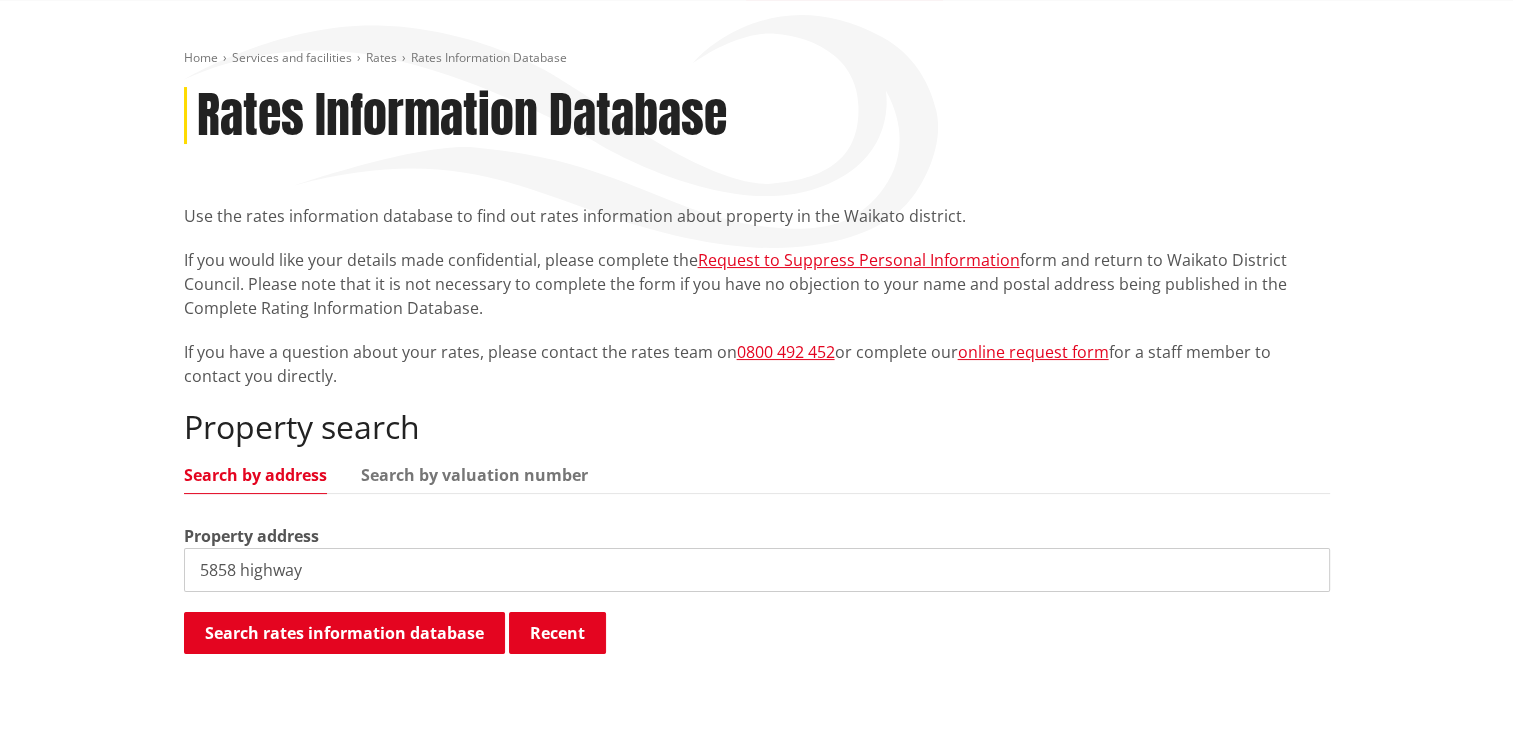 type on "5858 highway" 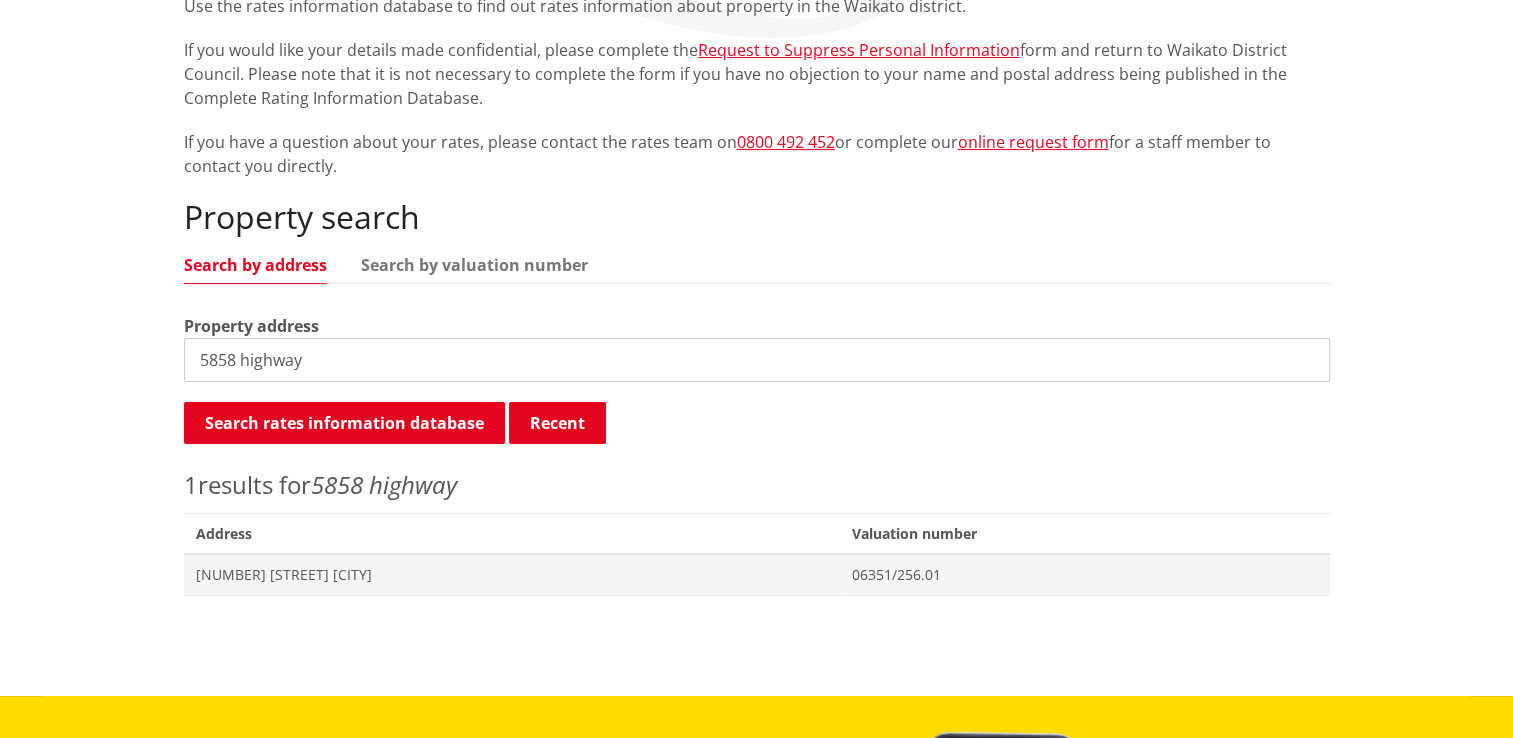 scroll, scrollTop: 600, scrollLeft: 0, axis: vertical 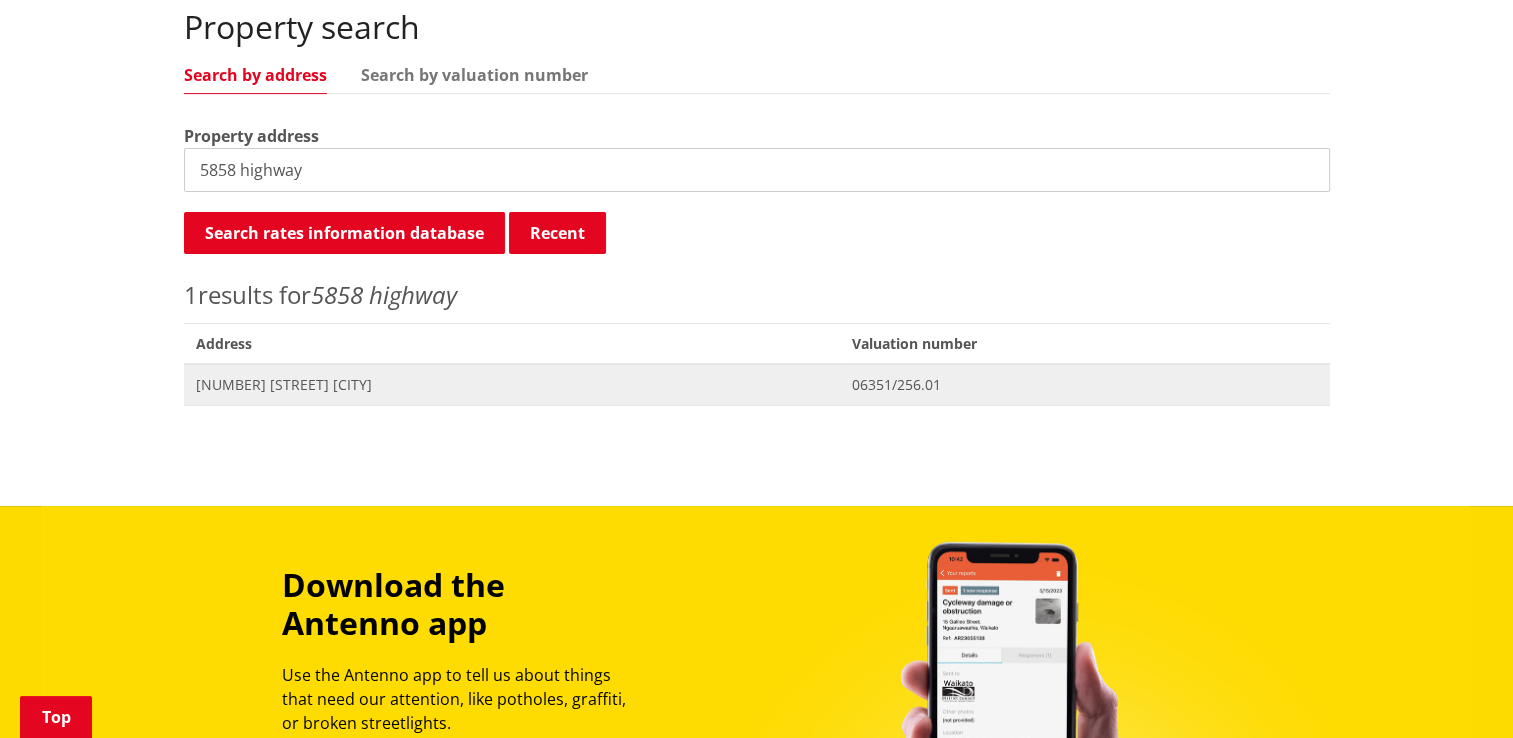 click on "[NUMBER] [STREET] [CITY]" at bounding box center (512, 385) 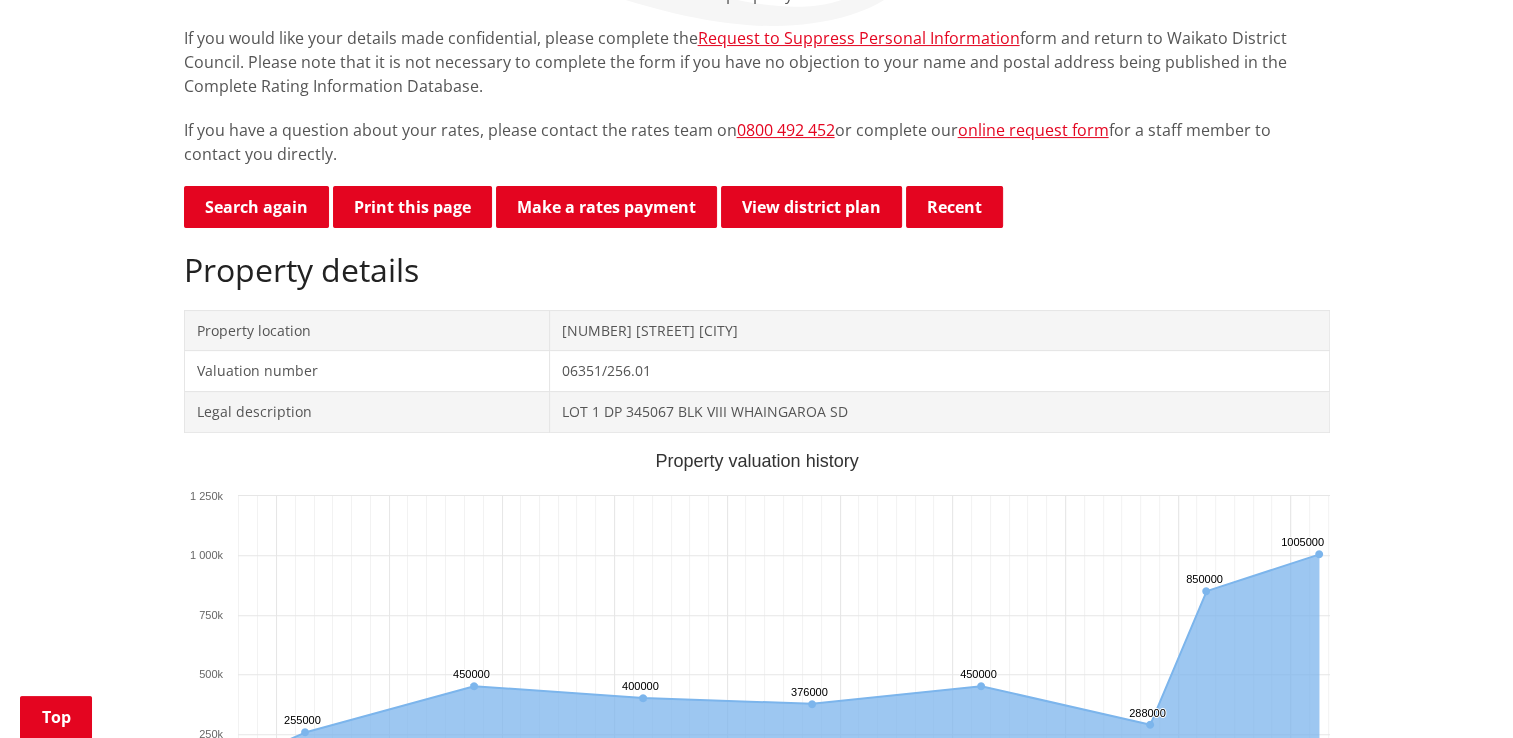 scroll, scrollTop: 310, scrollLeft: 0, axis: vertical 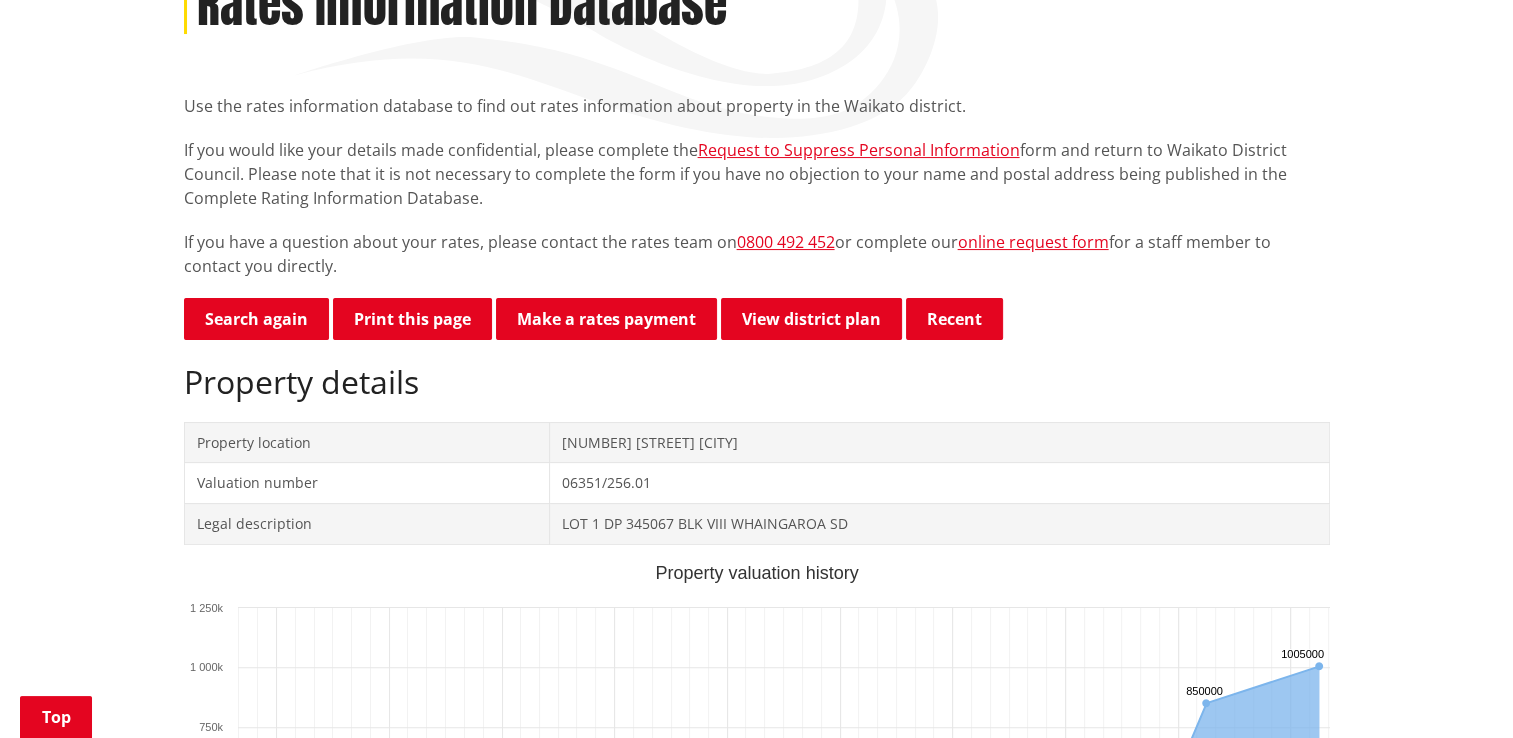 click on "Property location" at bounding box center (367, 442) 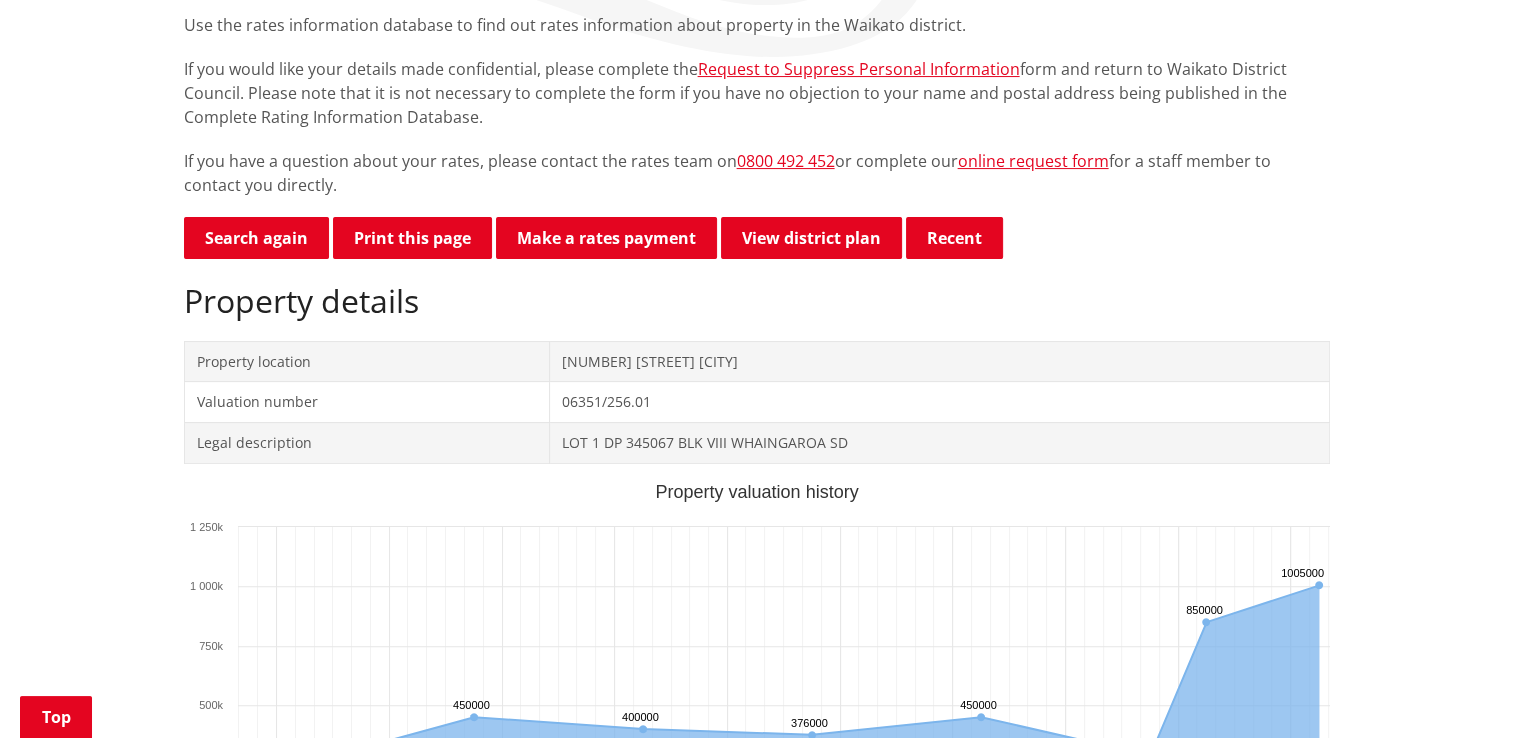 scroll, scrollTop: 510, scrollLeft: 0, axis: vertical 